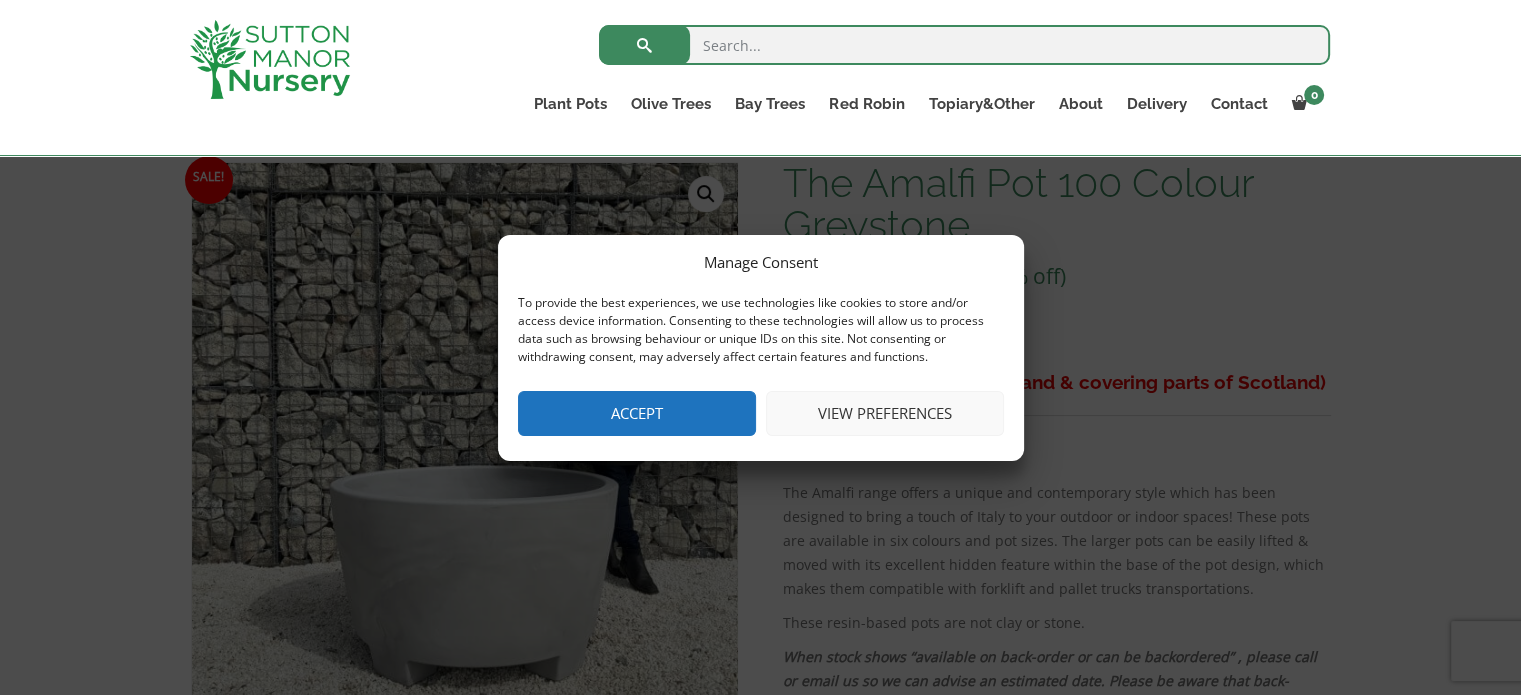 scroll, scrollTop: 300, scrollLeft: 0, axis: vertical 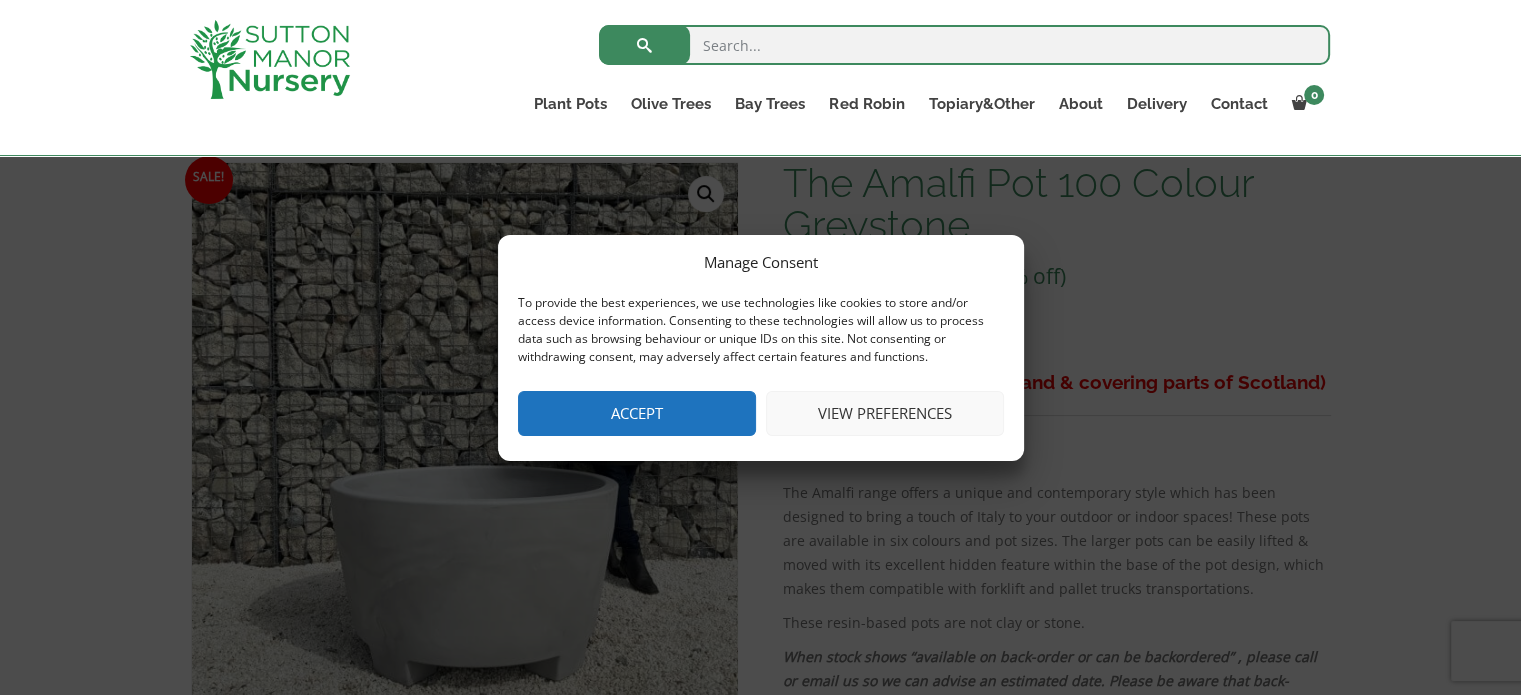 click on "Accept" at bounding box center (637, 413) 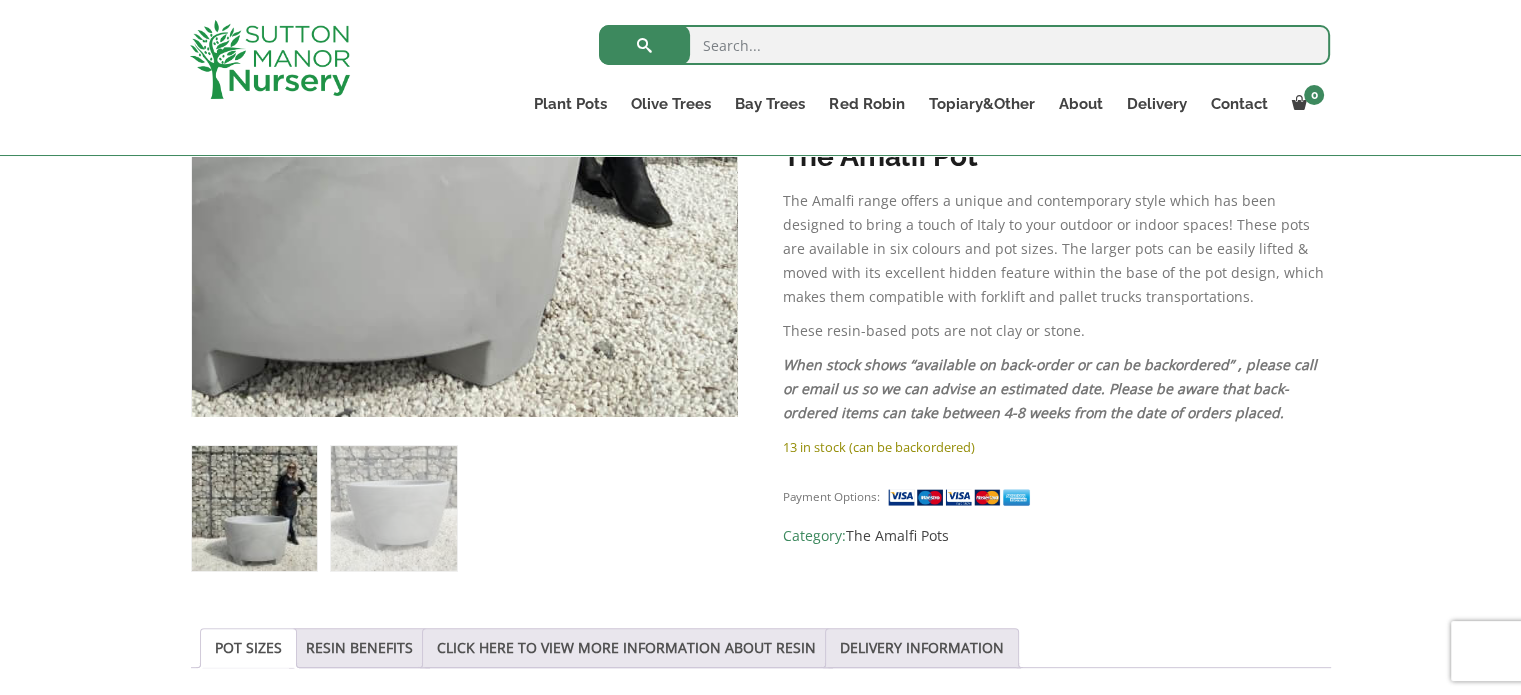 scroll, scrollTop: 292, scrollLeft: 0, axis: vertical 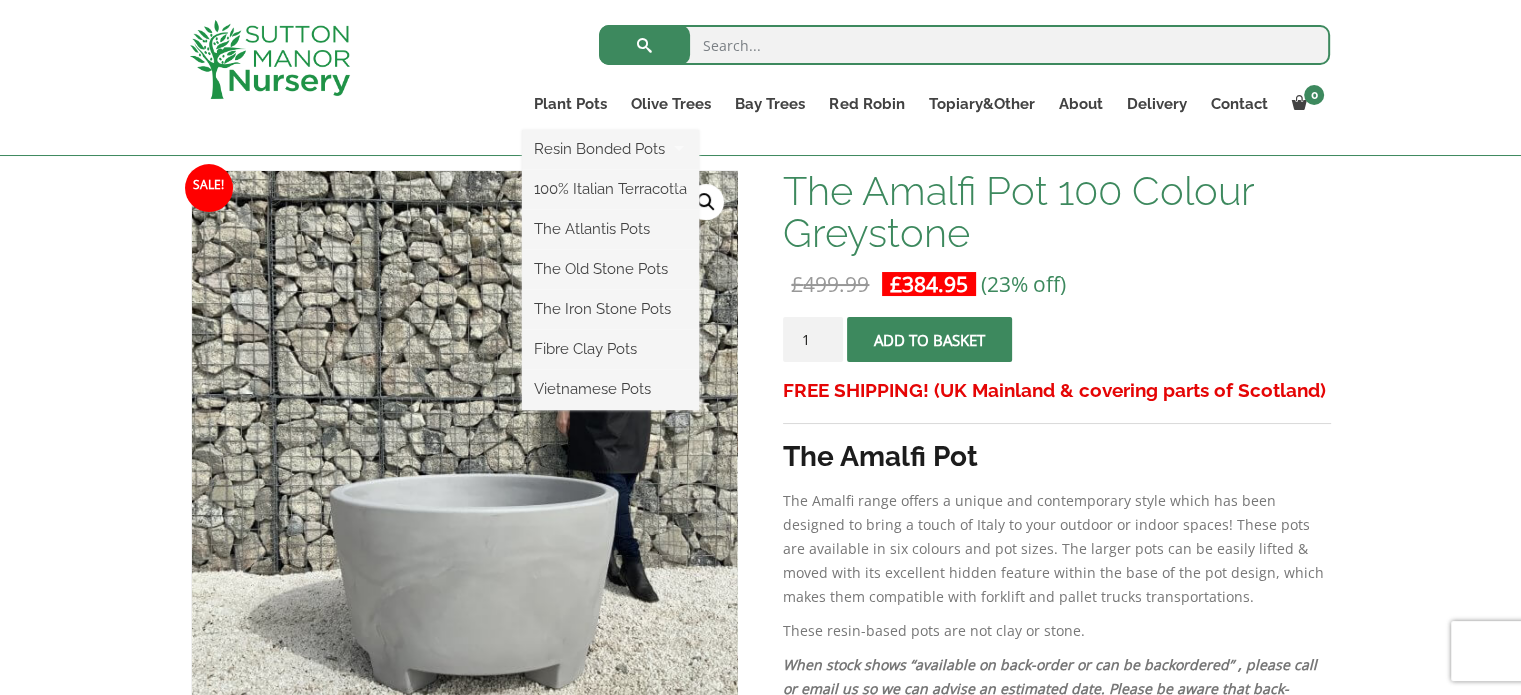 click on "Resin Bonded Pots
The Milan Pots
The Capri Pots
The Brunello Pots
The Venice Cube Pots
The Barolo Pots
The Rome Bowl
The Olive Jar
The Sicilian Pots
The Mediterranean Pots
The San Marino Pots
The Tuscany Fruit Pots
The Pompei Pots
The Florence Oval Pot
The Alfresco Pots
100% Italian Terracotta
Shallow Bowl Grande
Rolled Rim Classico
Cylinders Traditionals
Squares And Troughs
Jars And Urns
The Atlantis Pots
The Old Stone Pots
The Iron Stone Pots
Fibre Clay Pots
Vietnamese Pots" at bounding box center [610, 270] 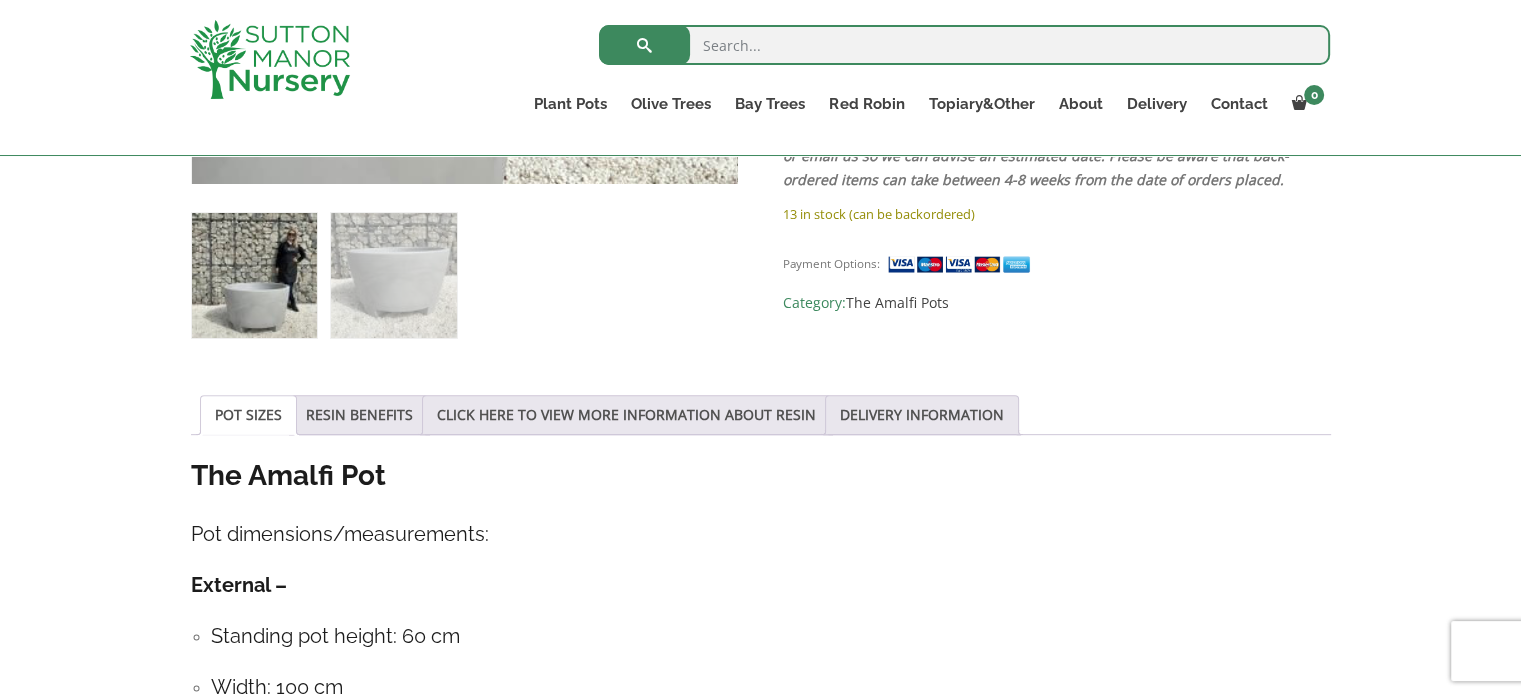 scroll, scrollTop: 992, scrollLeft: 0, axis: vertical 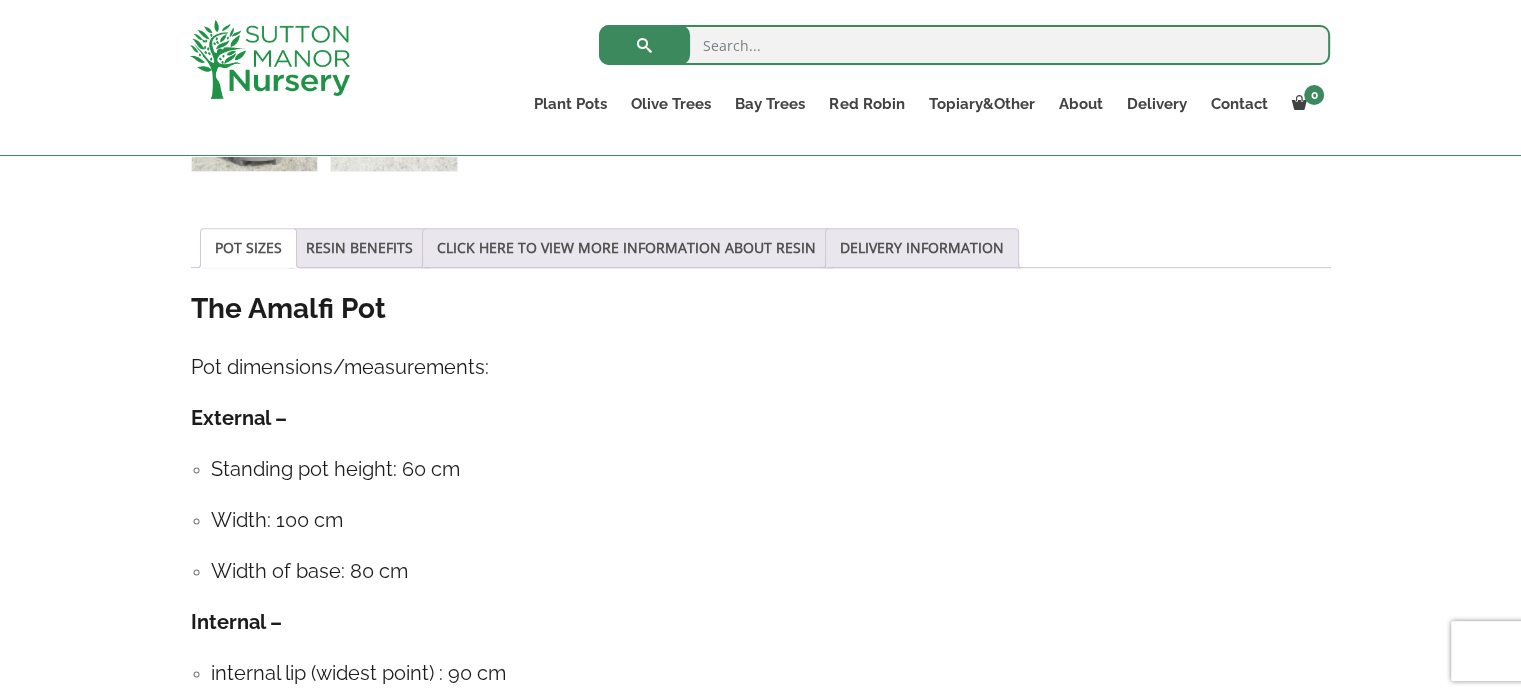 click at bounding box center [964, 45] 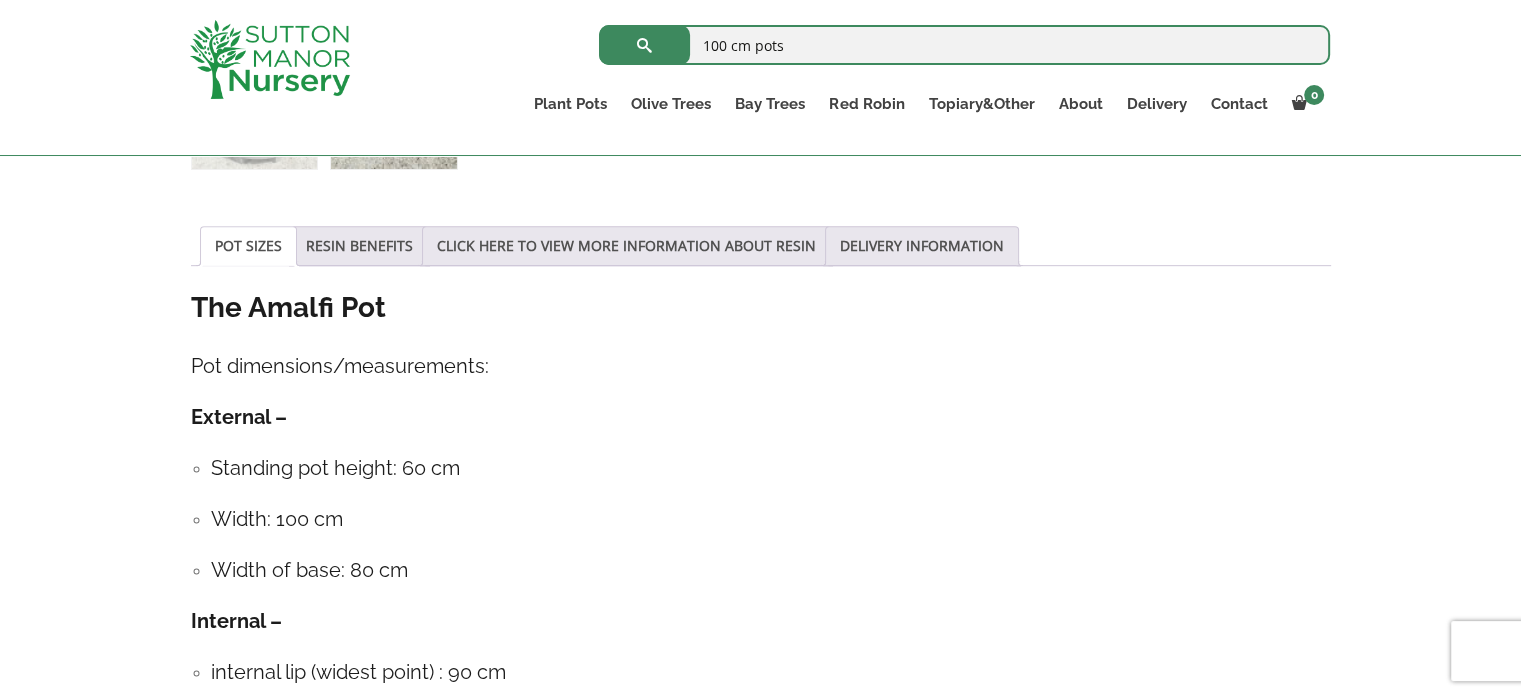 type on "100 cm pots" 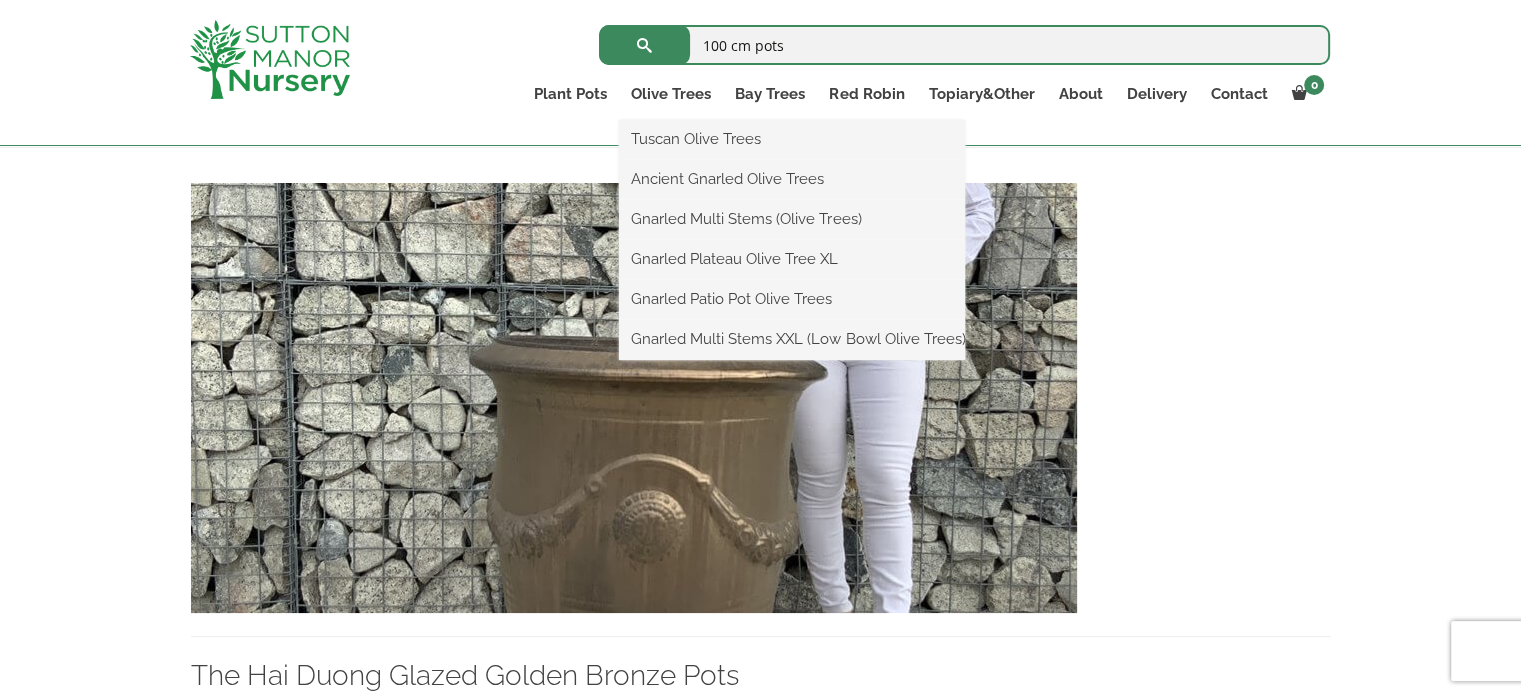 scroll, scrollTop: 0, scrollLeft: 0, axis: both 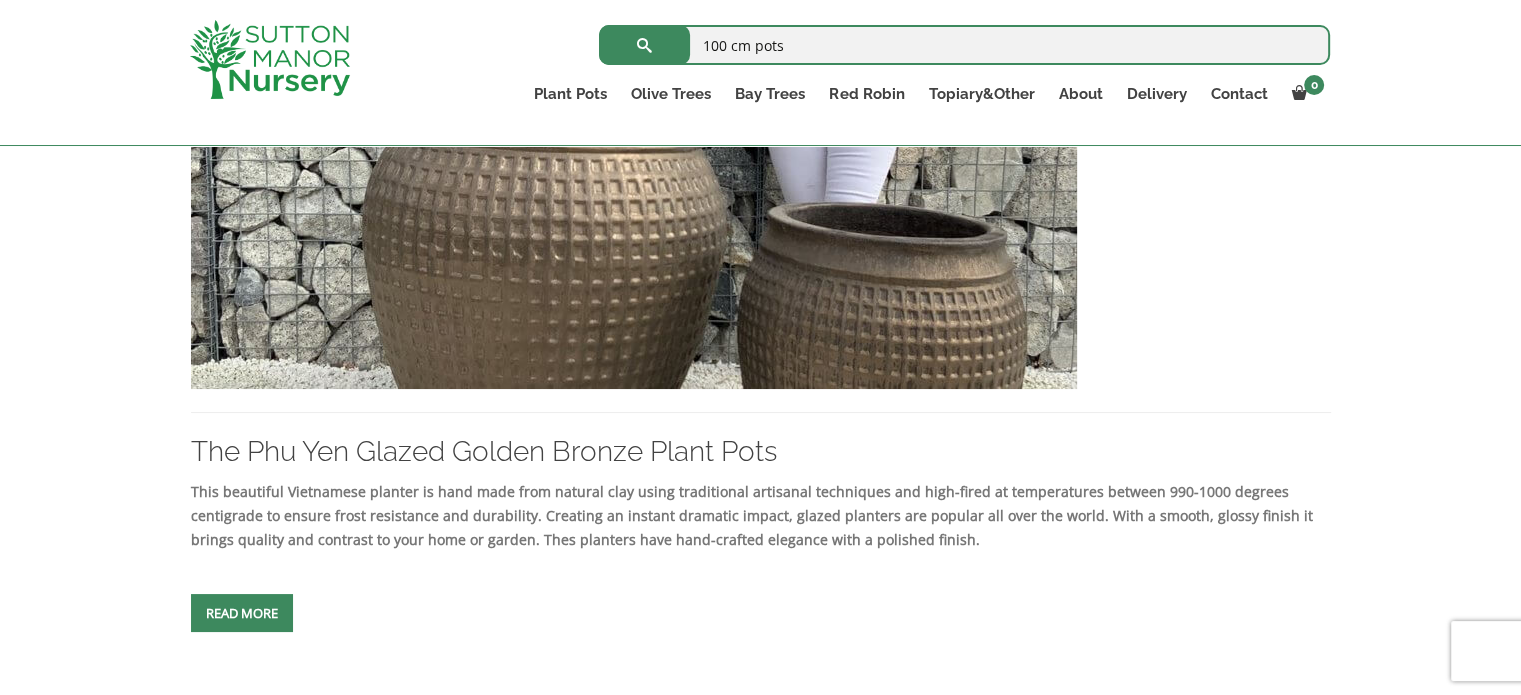 click at bounding box center (634, 174) 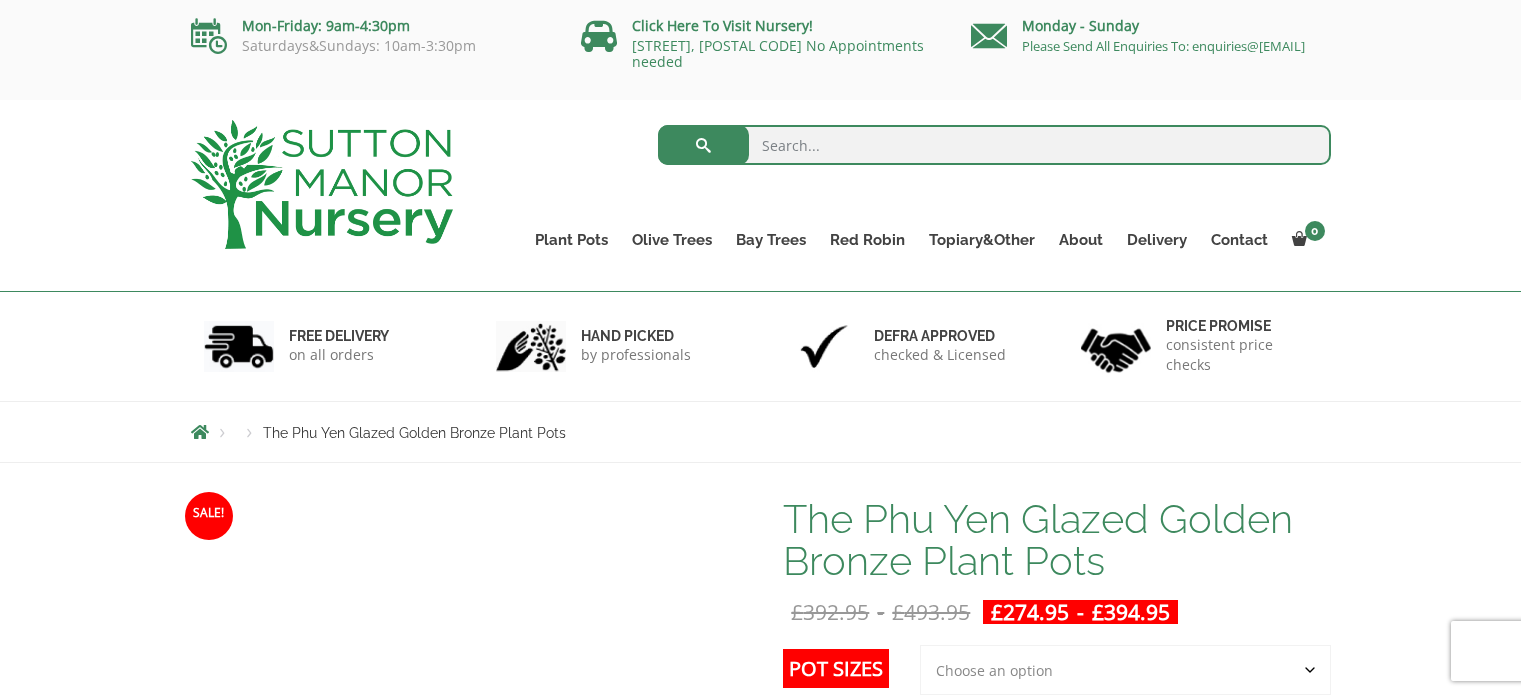 scroll, scrollTop: 0, scrollLeft: 0, axis: both 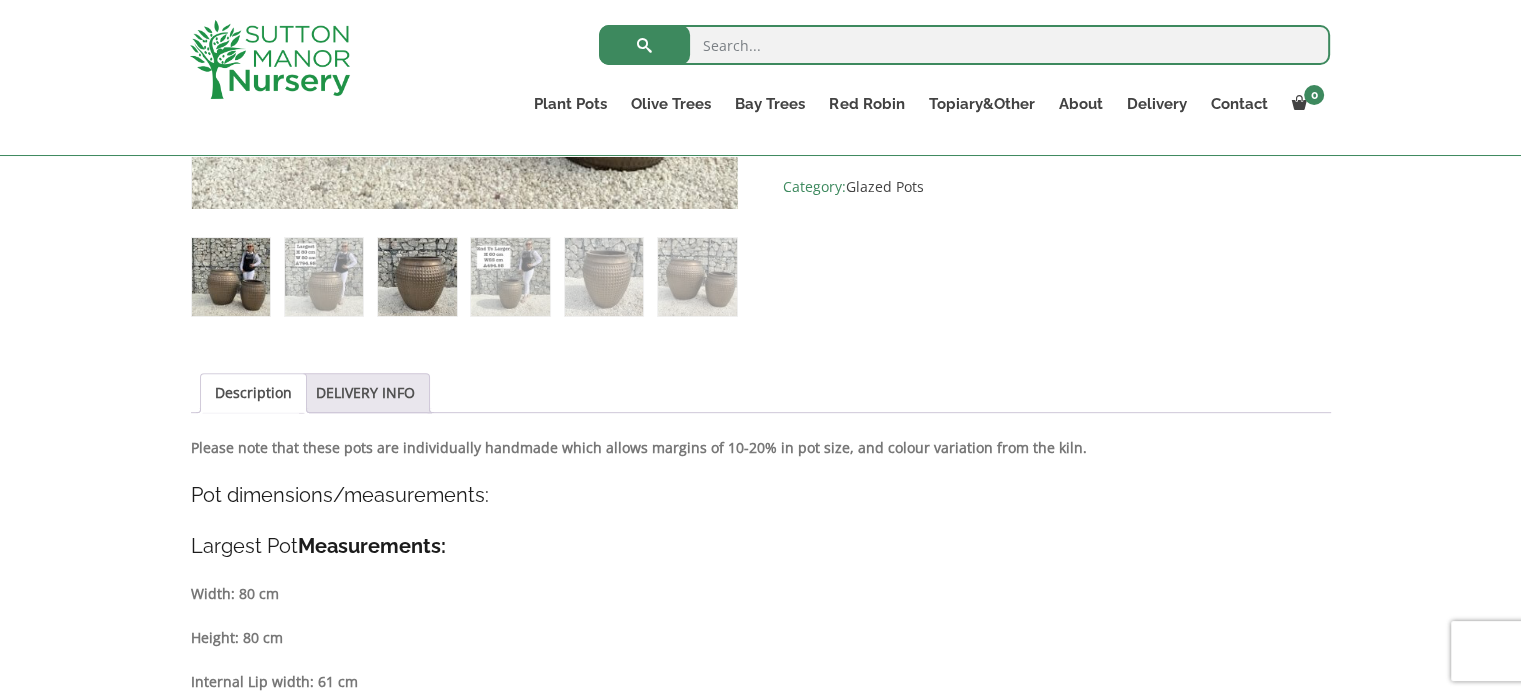 click at bounding box center (417, 277) 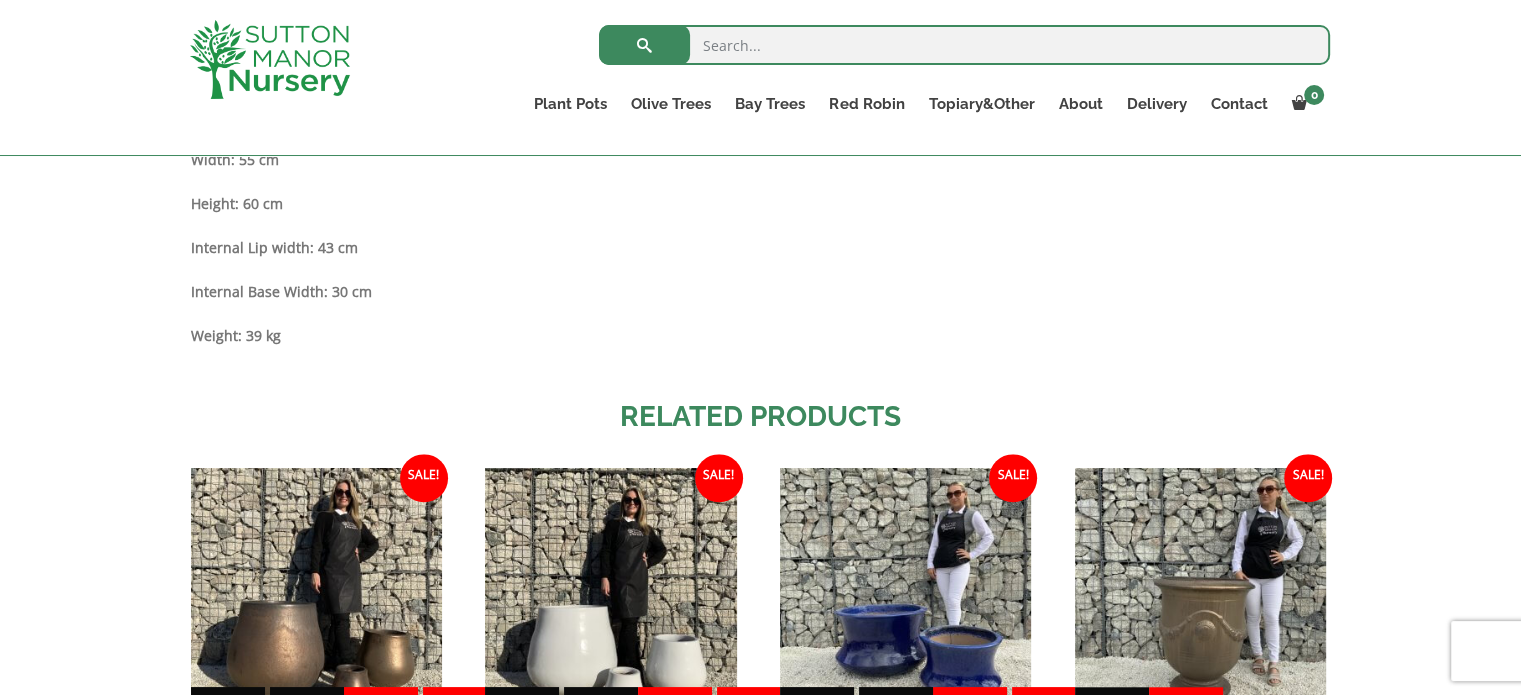 scroll, scrollTop: 1700, scrollLeft: 0, axis: vertical 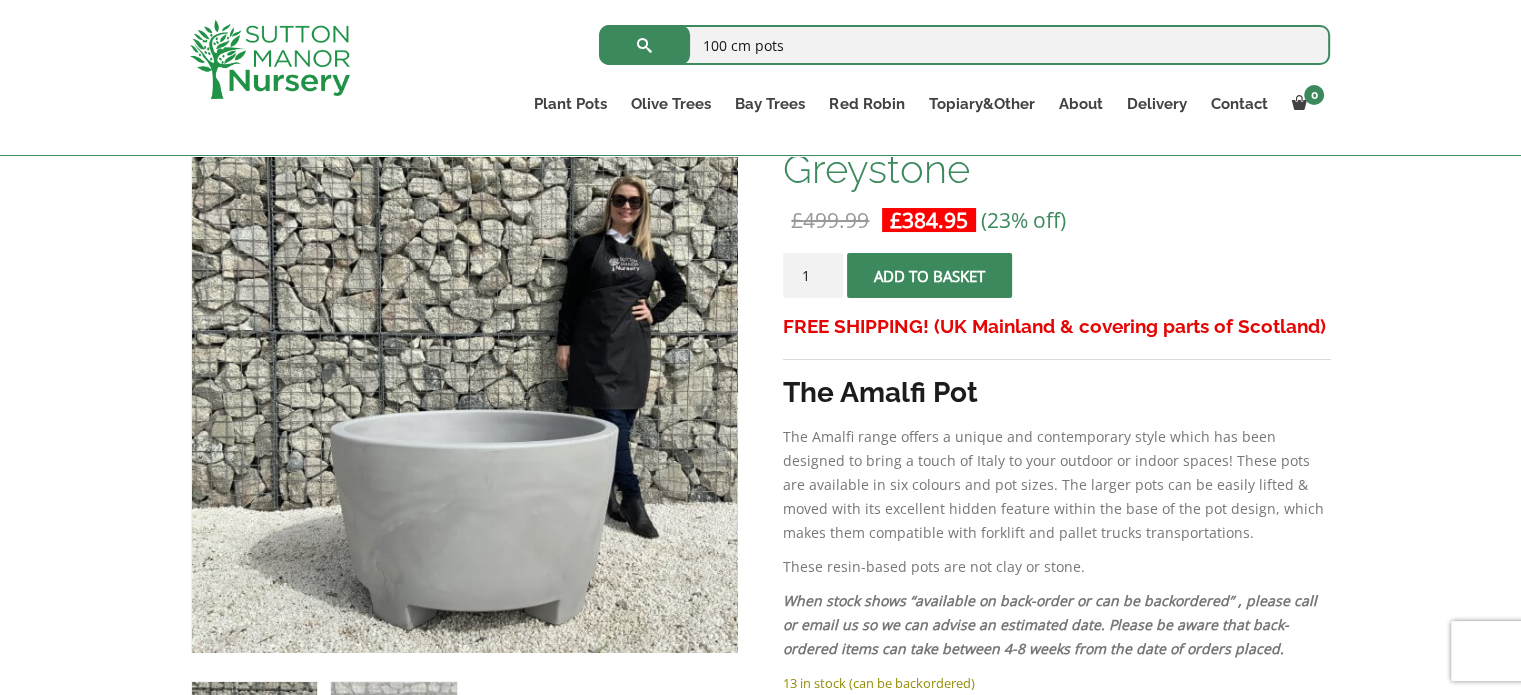 click on "100 cm pots" at bounding box center (964, 45) 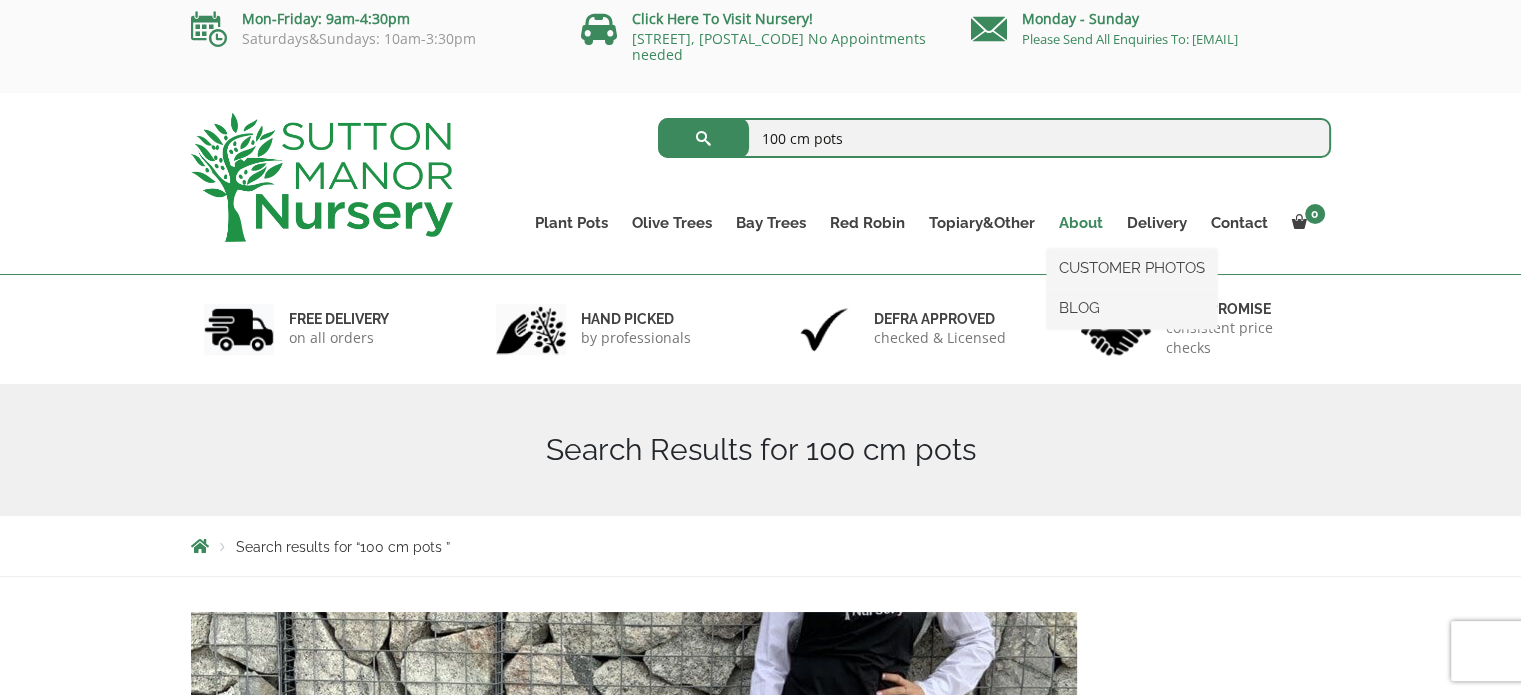 scroll, scrollTop: 0, scrollLeft: 0, axis: both 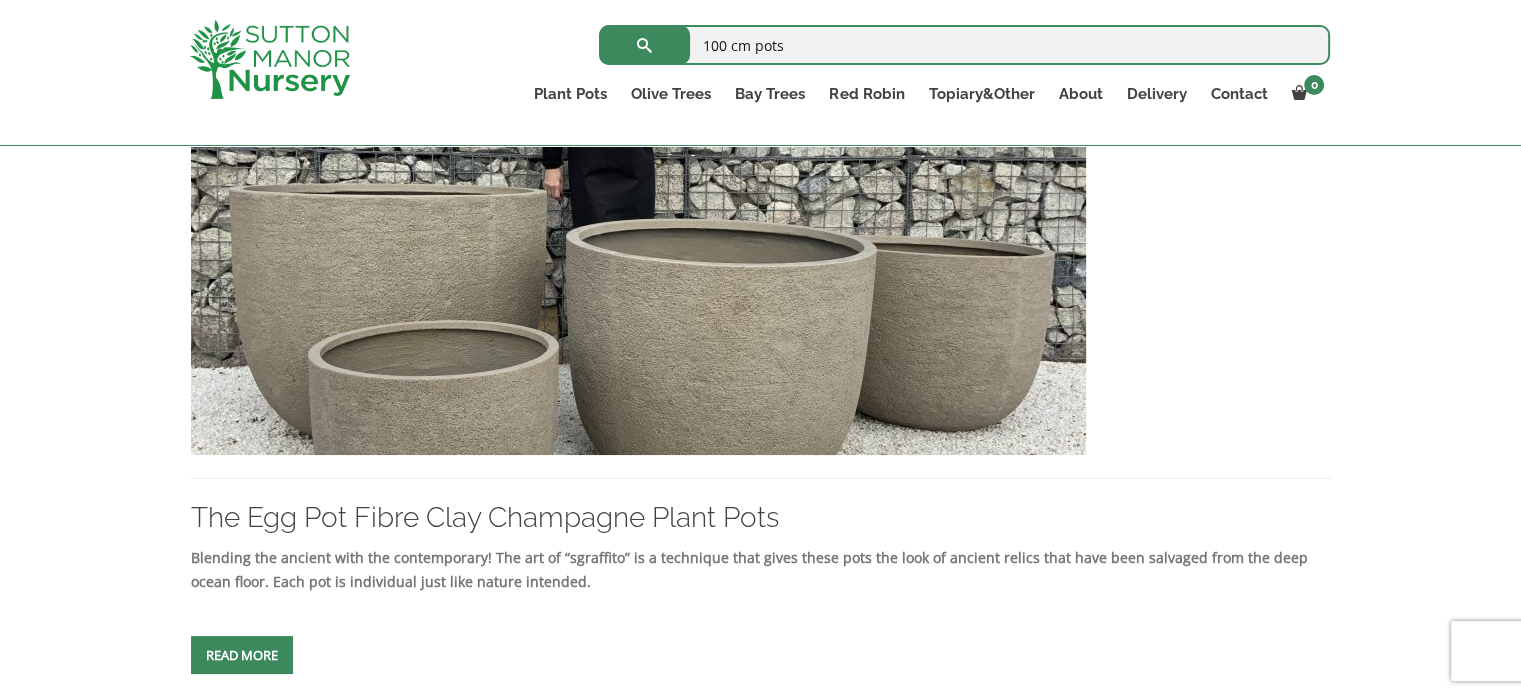 click at bounding box center (638, 240) 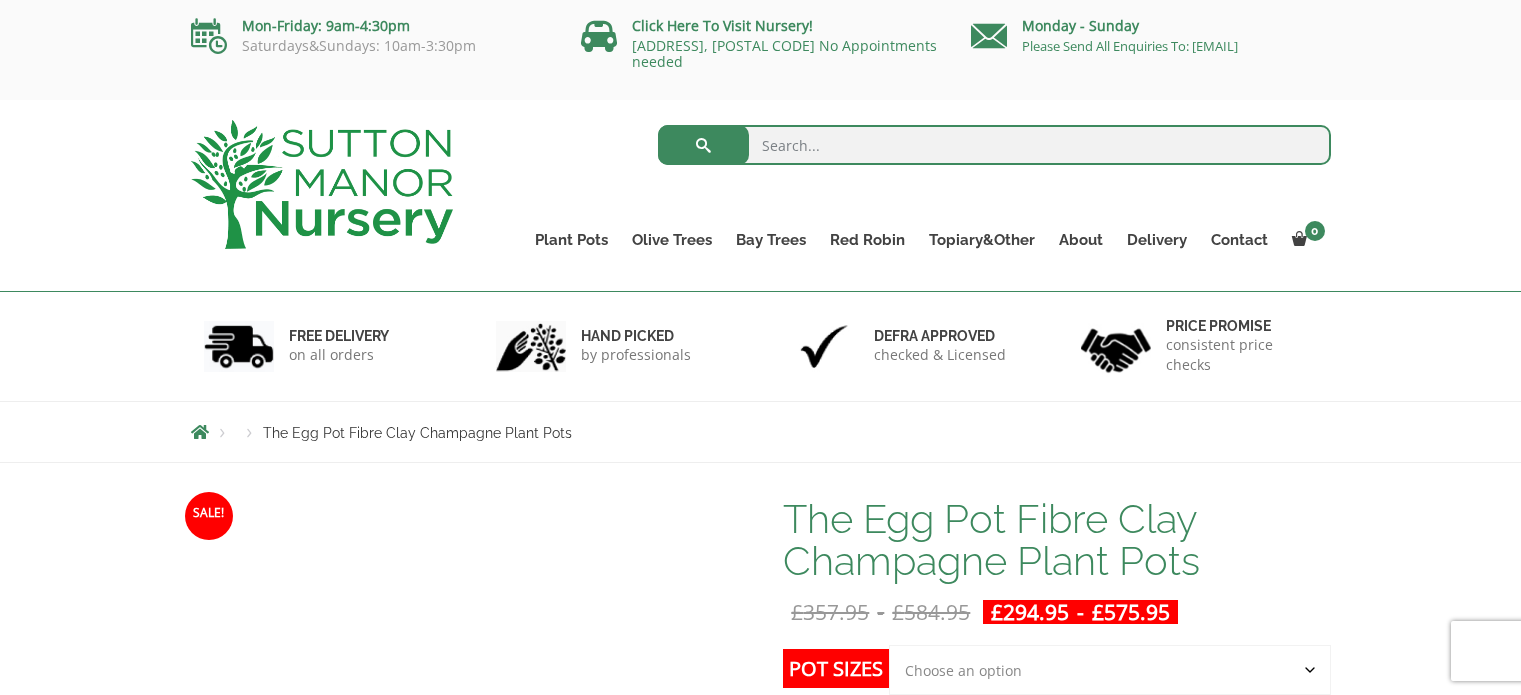 scroll, scrollTop: 0, scrollLeft: 0, axis: both 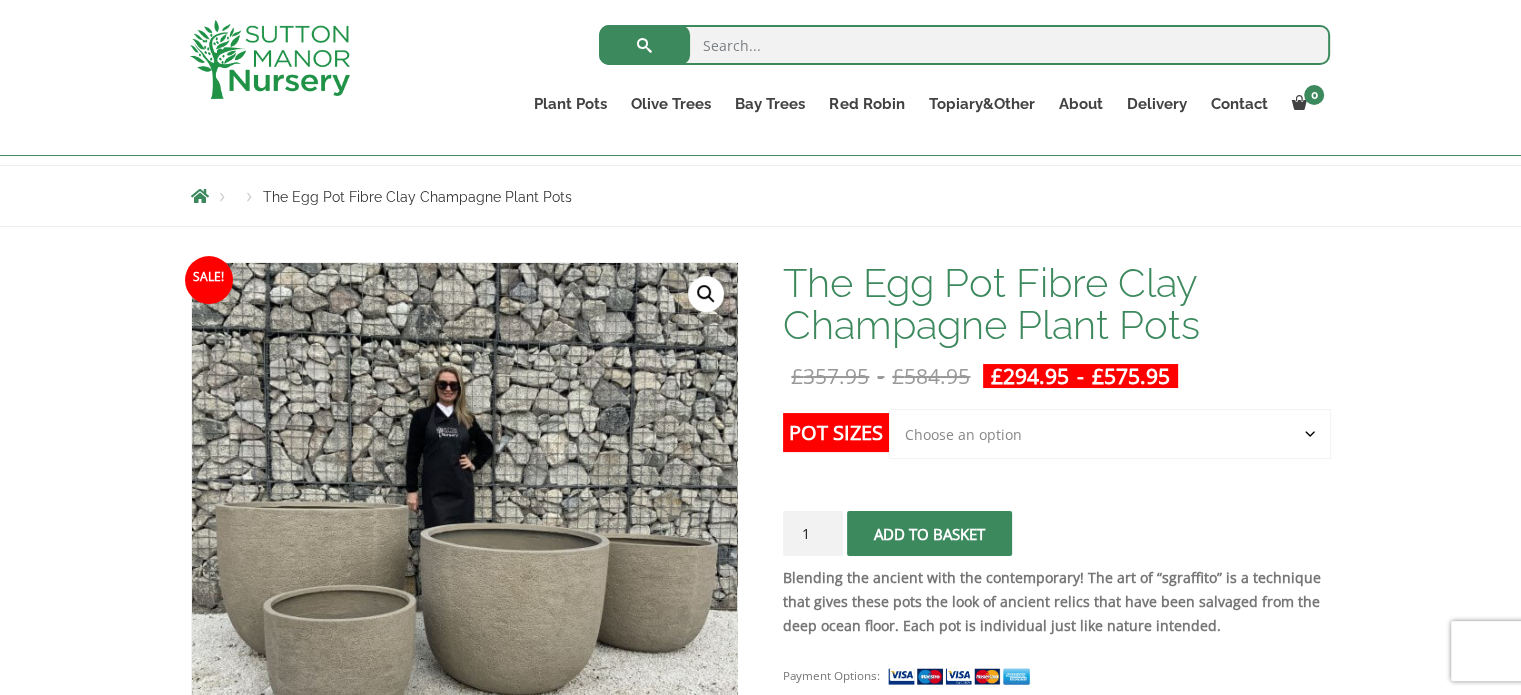click on "Choose an option Click here to buy the 5th To Largest Pot In The Picture Click here to buy the 3rd To Largest Pot In The Picture Click here to buy the 2nd To Largest Pot In The Picture Click here to buy The Largest Pot In The Picture" 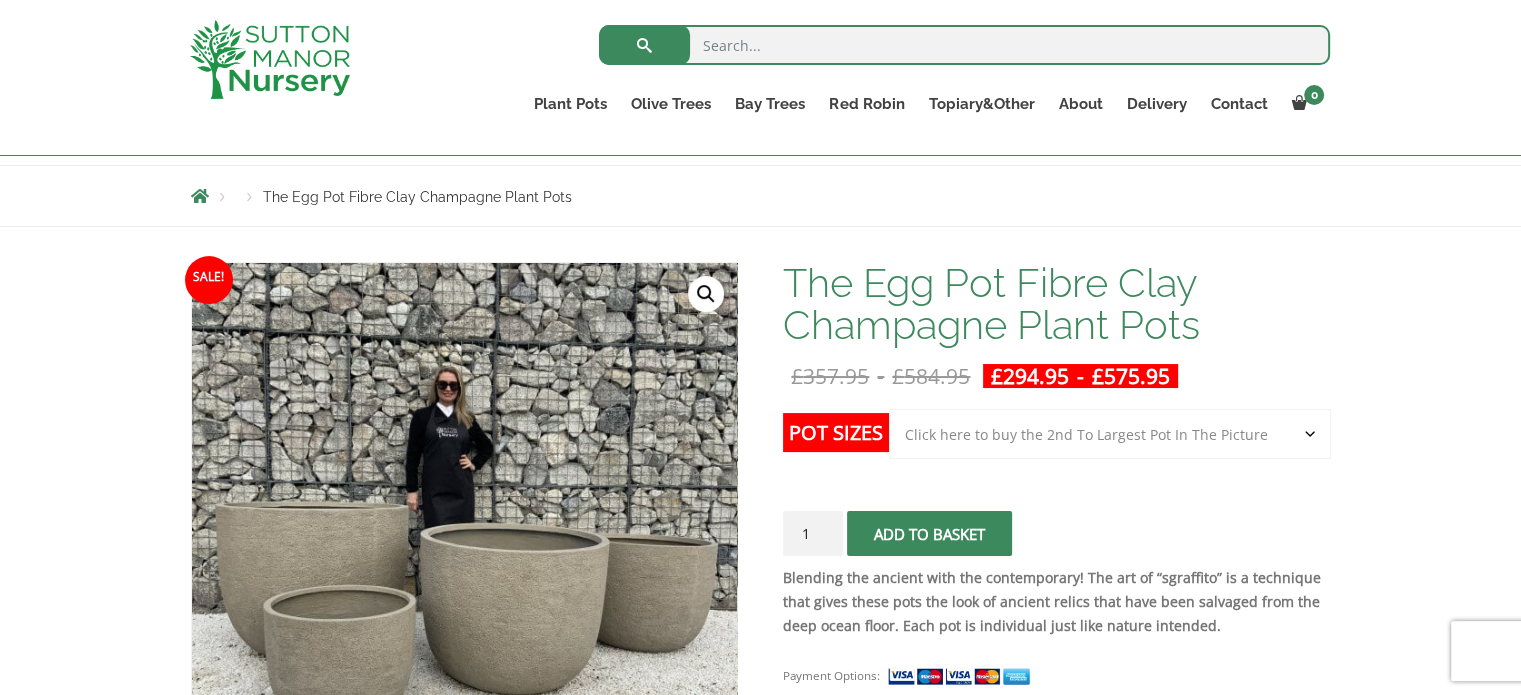 click on "Choose an option Click here to buy the 5th To Largest Pot In The Picture Click here to buy the 3rd To Largest Pot In The Picture Click here to buy the 2nd To Largest Pot In The Picture Click here to buy The Largest Pot In The Picture" 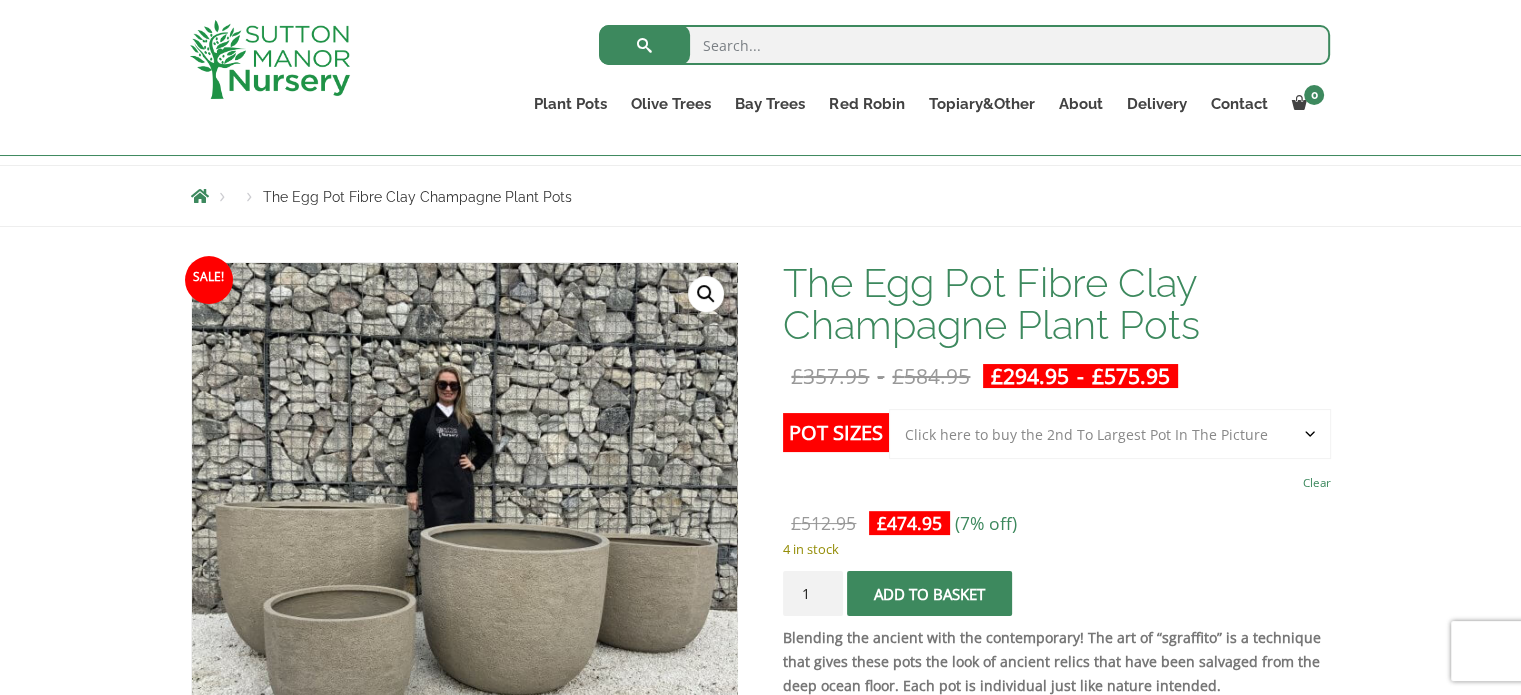 scroll, scrollTop: 500, scrollLeft: 0, axis: vertical 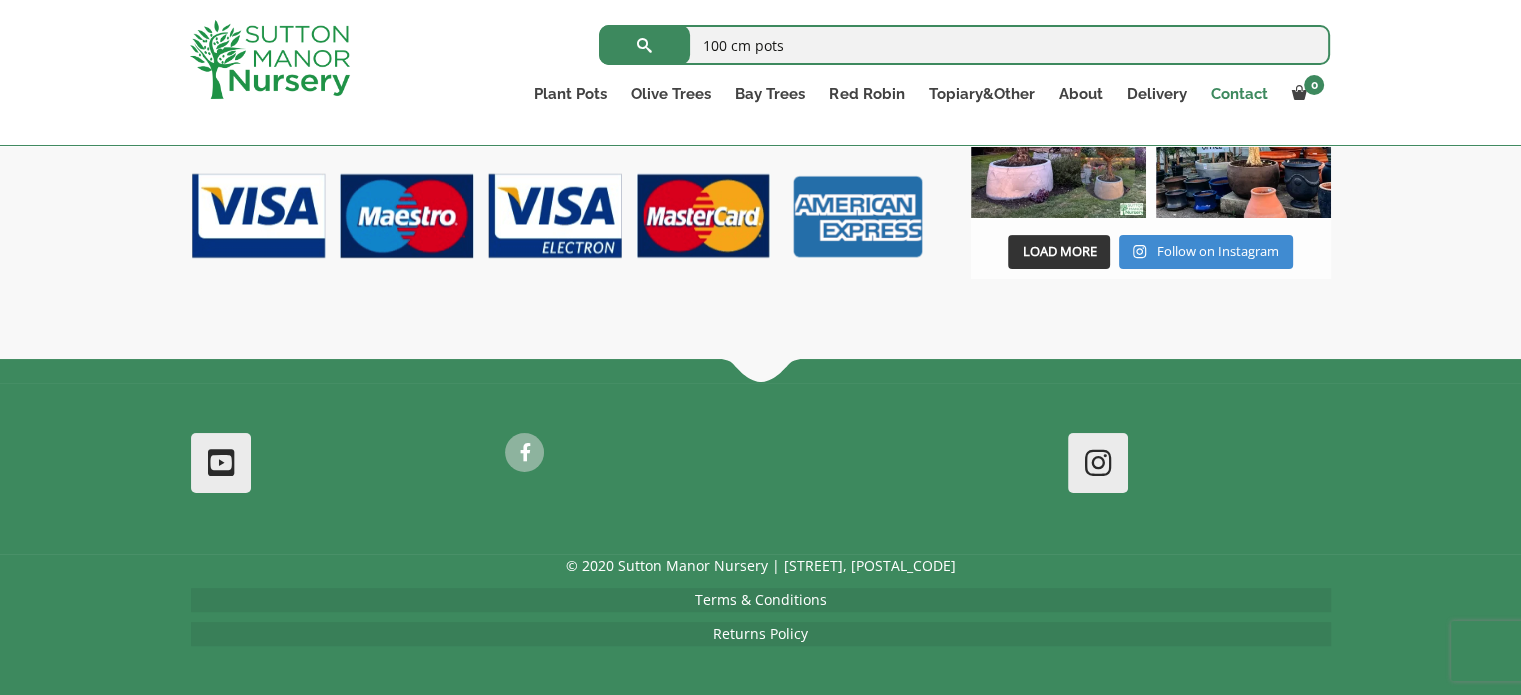 click on "Contact" at bounding box center [1238, 94] 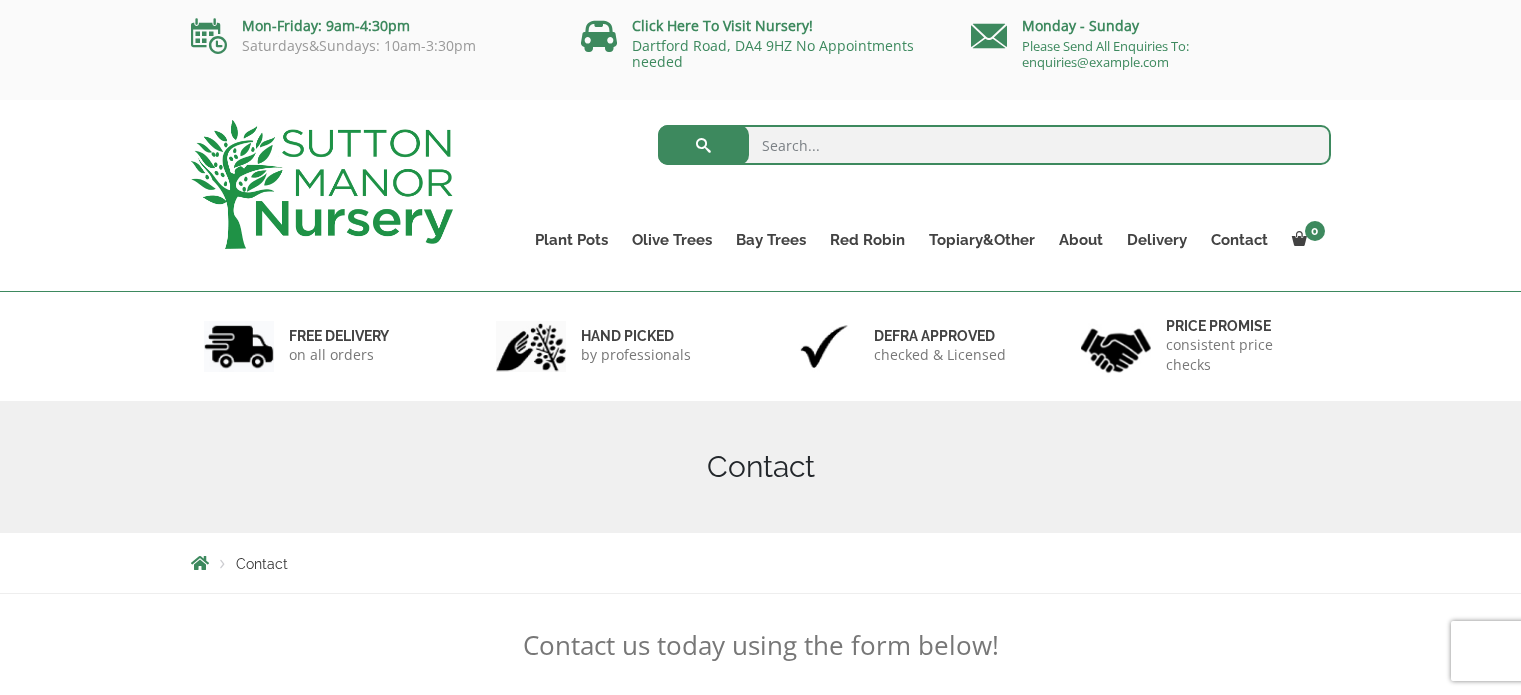 scroll, scrollTop: 0, scrollLeft: 0, axis: both 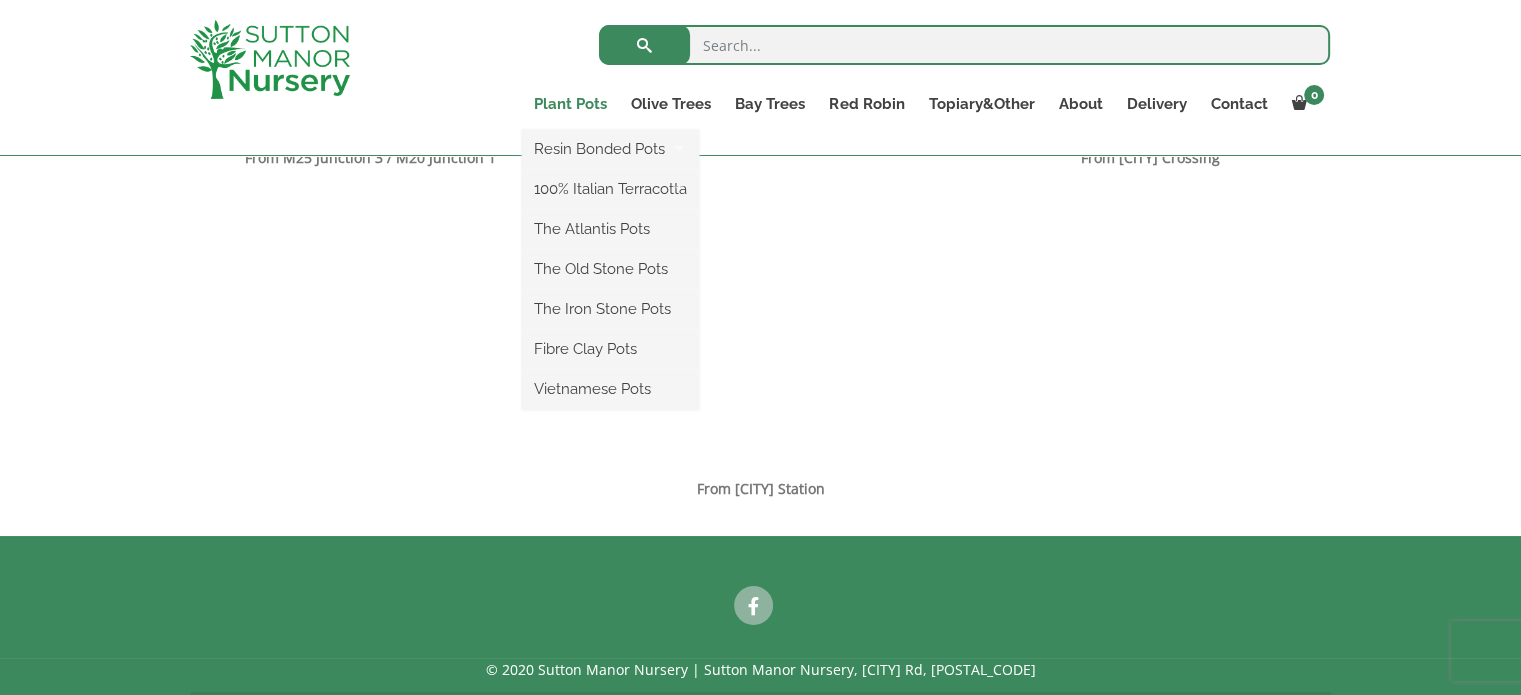 click on "Plant Pots" at bounding box center [570, 104] 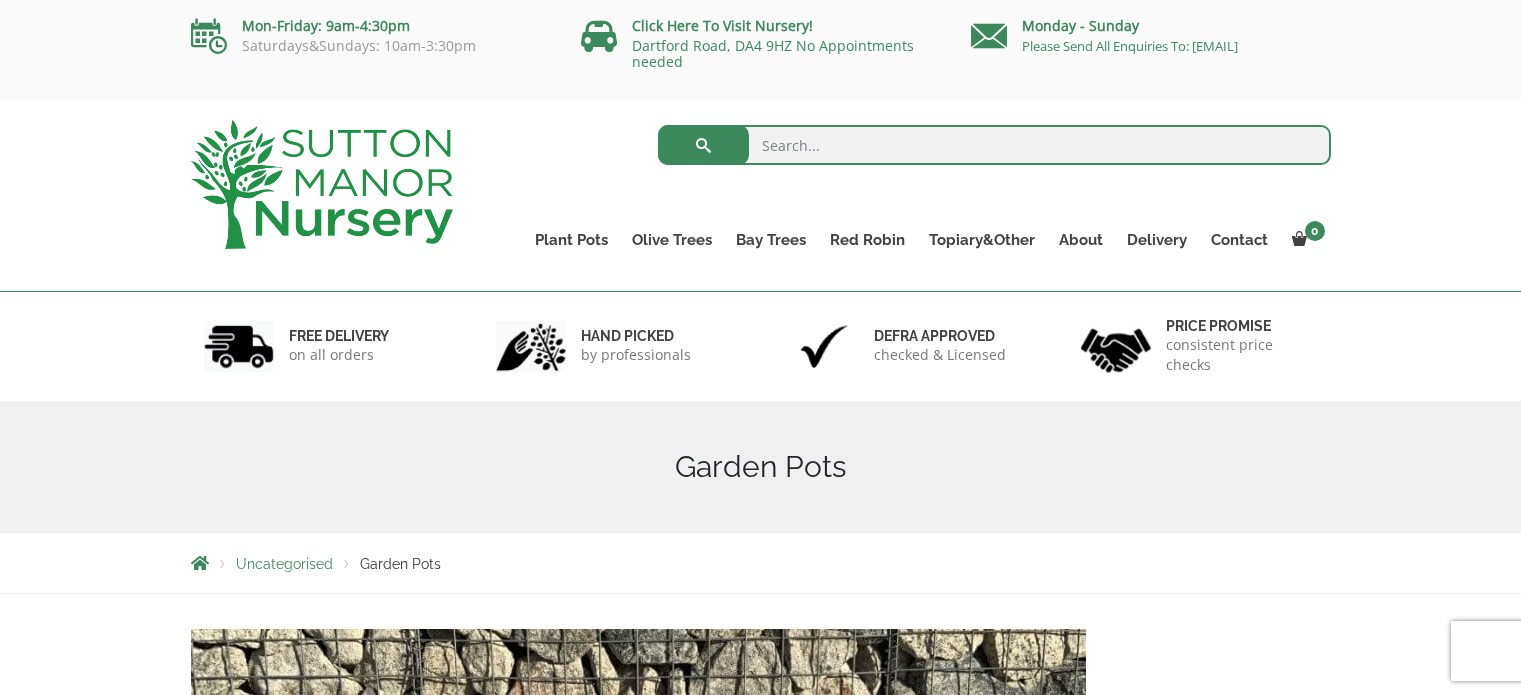 scroll, scrollTop: 0, scrollLeft: 0, axis: both 